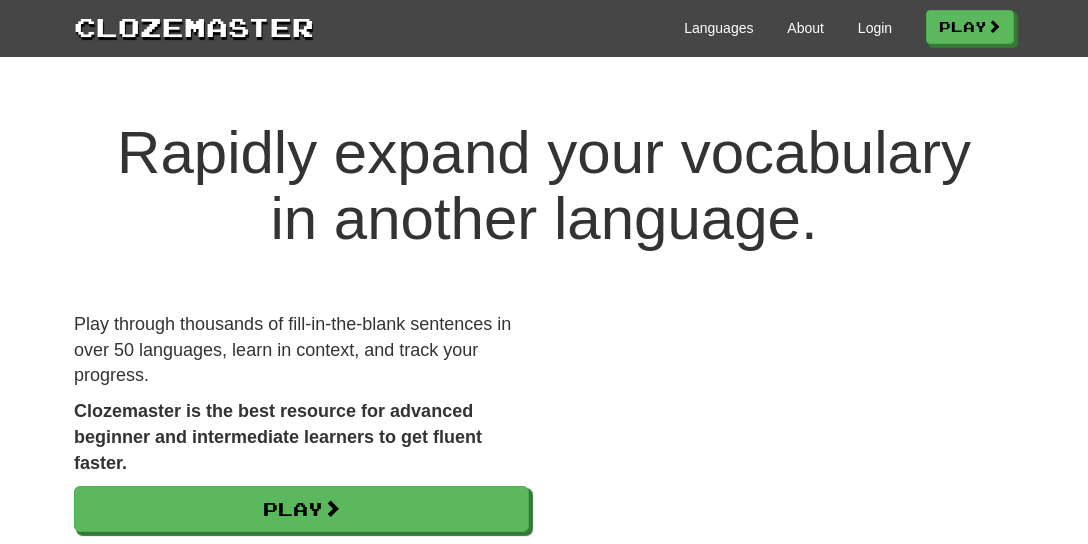 scroll, scrollTop: 0, scrollLeft: 0, axis: both 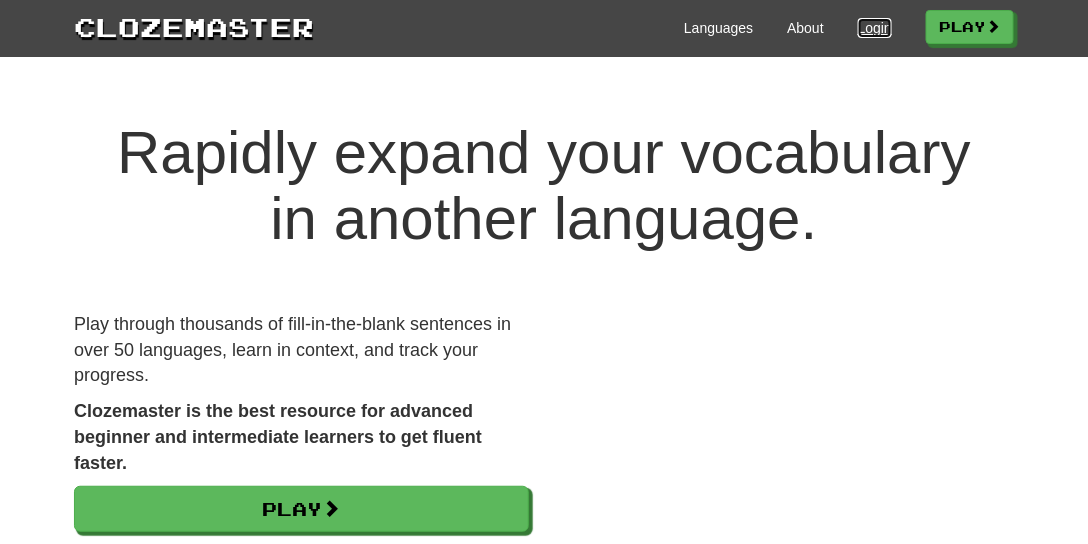 click on "Login" at bounding box center [875, 28] 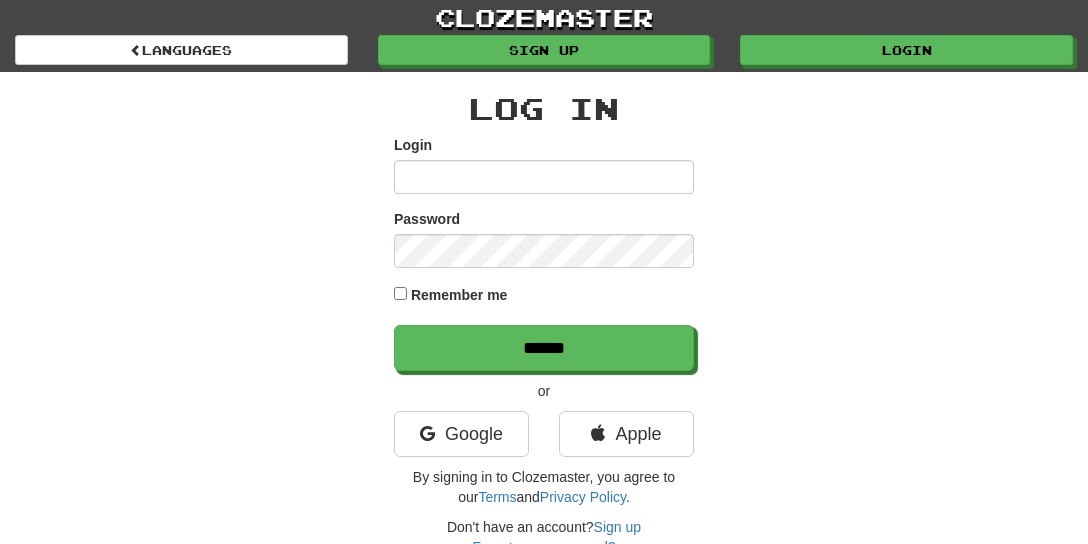 scroll, scrollTop: 0, scrollLeft: 0, axis: both 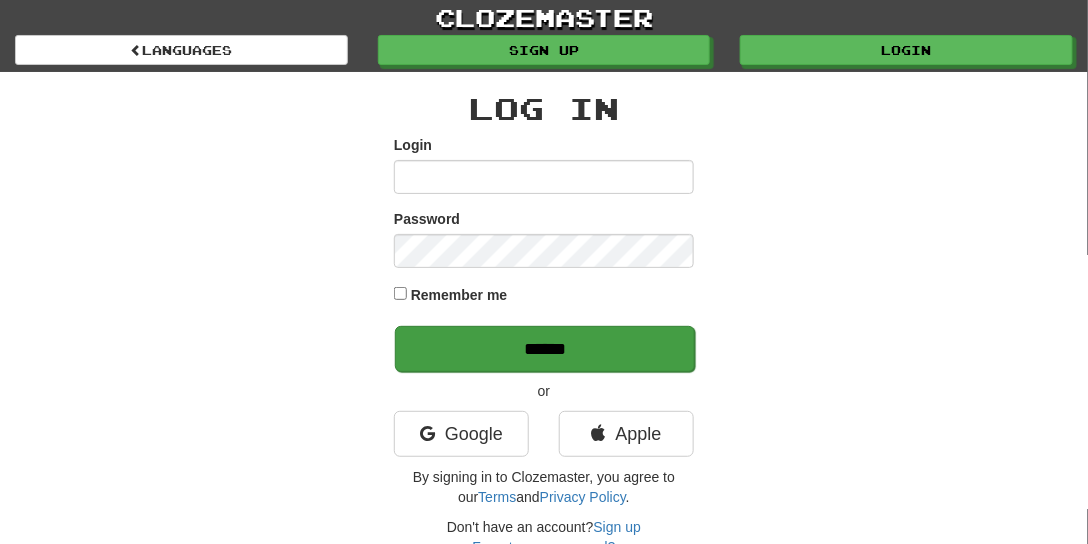 type on "**********" 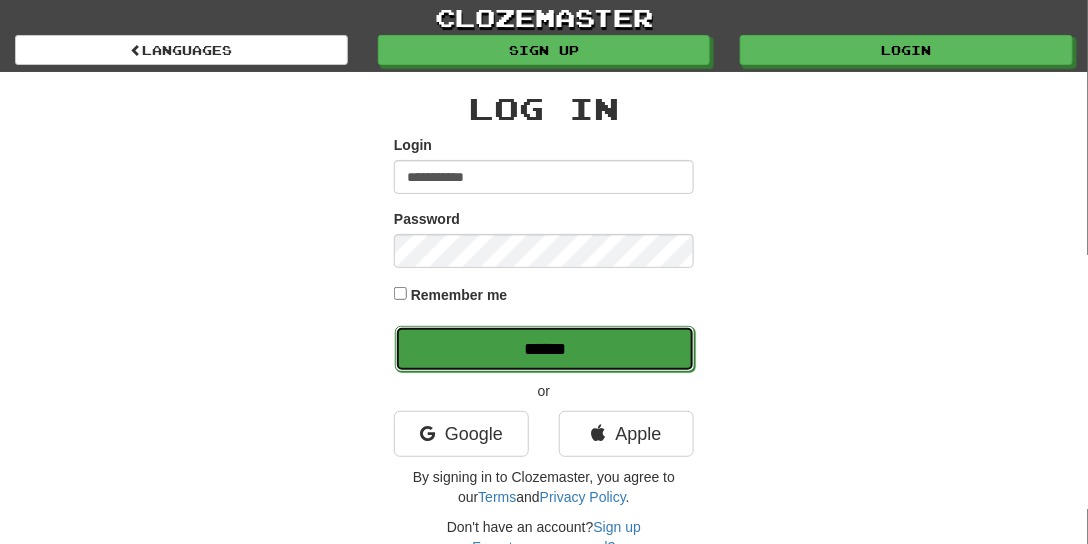 click on "******" at bounding box center [545, 349] 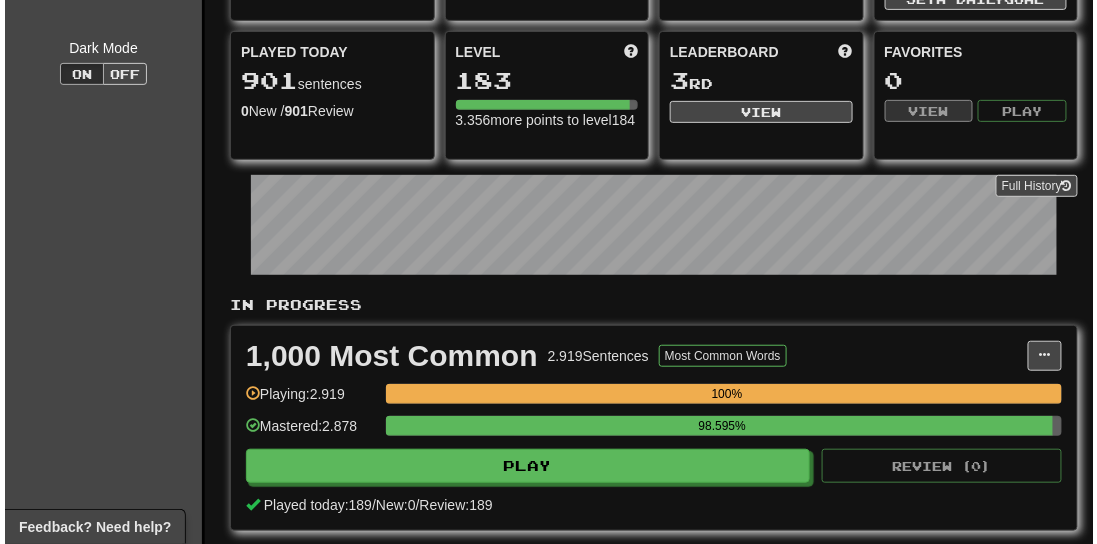 scroll, scrollTop: 0, scrollLeft: 0, axis: both 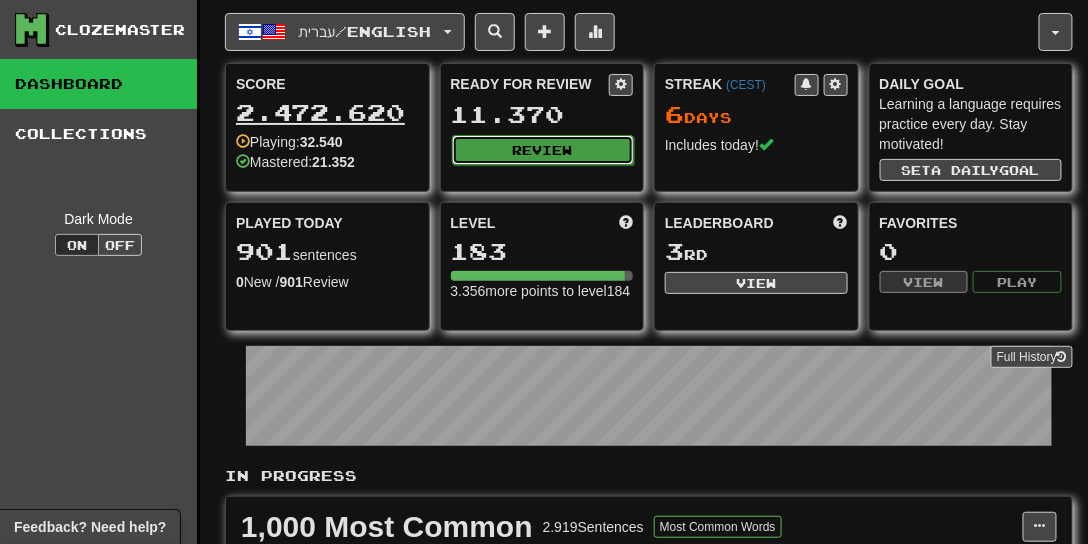 click on "Review" at bounding box center [543, 150] 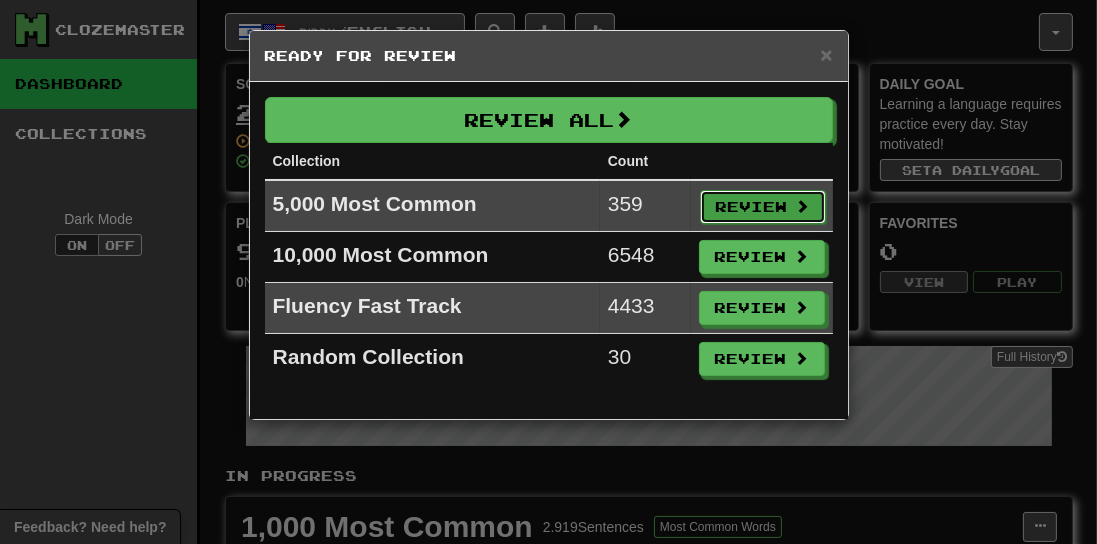 click on "Review" at bounding box center (763, 207) 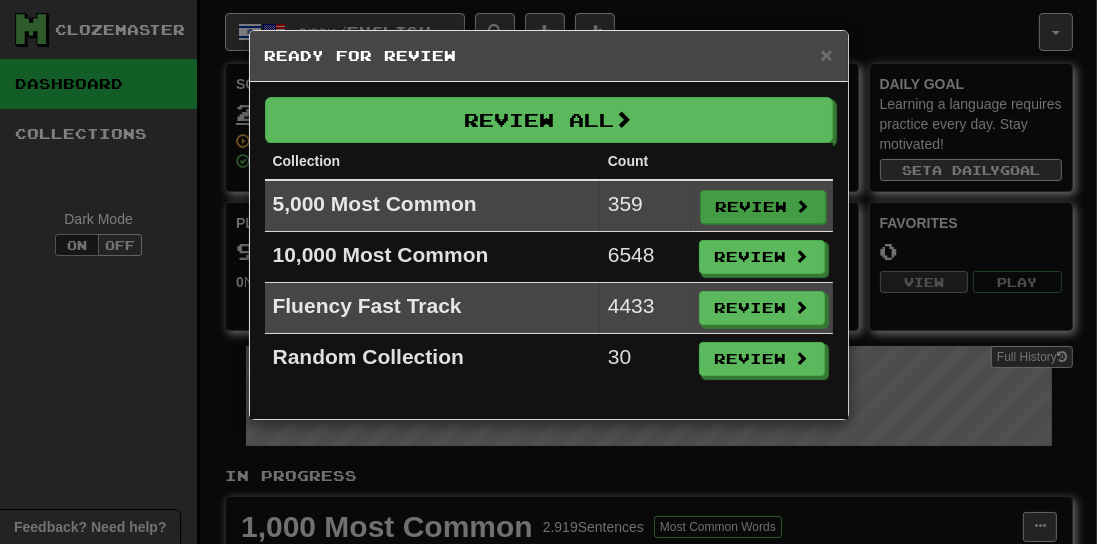 click on "5,000 Most Common 359 Review 10,000 Most Common 6548 Review Fluency Fast Track 4433 Review Random Collection 30 Review" at bounding box center [549, 282] 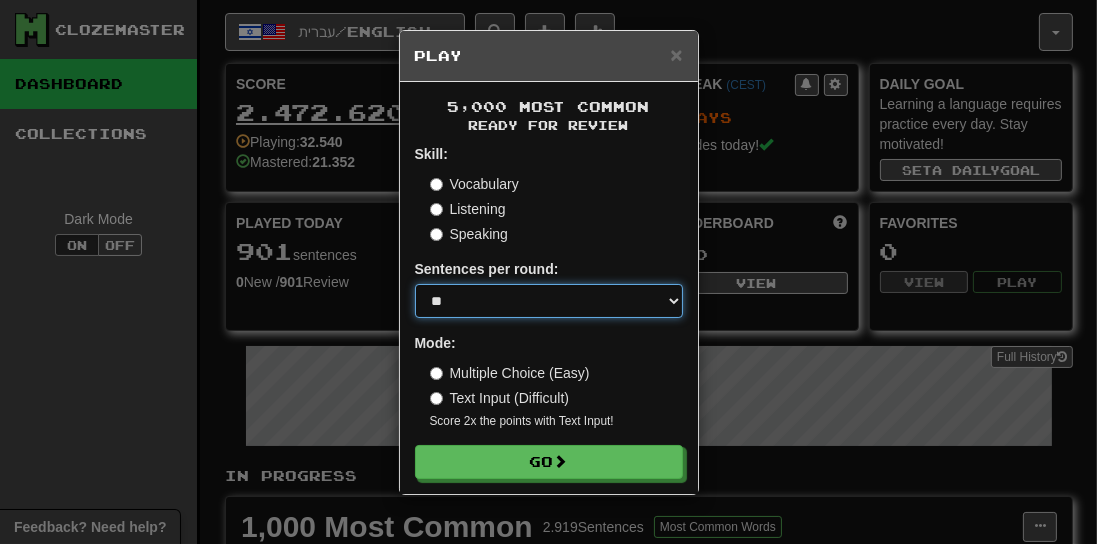 click on "* ** ** ** ** ** *** ********" at bounding box center (549, 301) 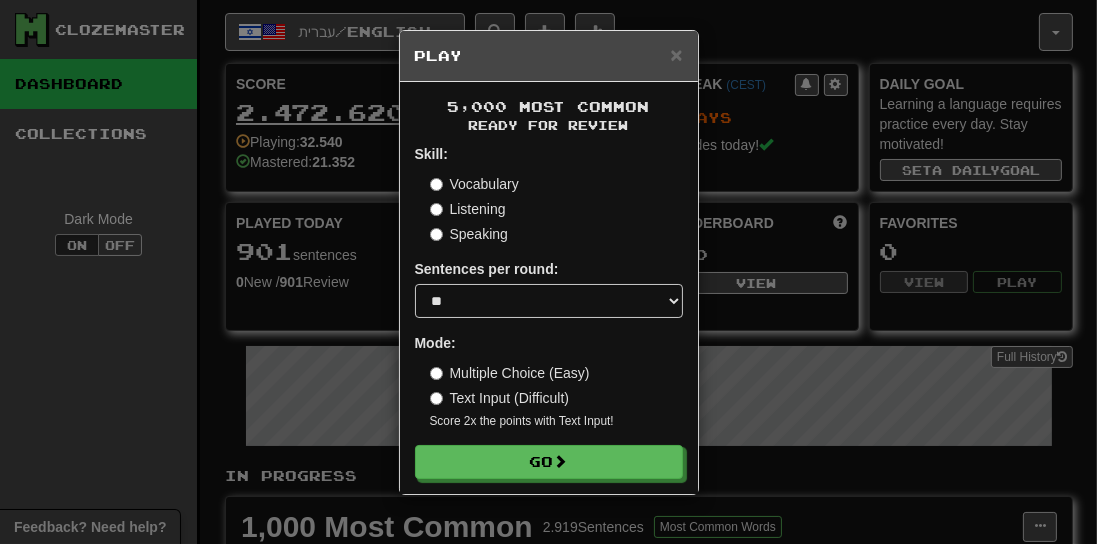click on "Multiple Choice (Easy)" at bounding box center (510, 373) 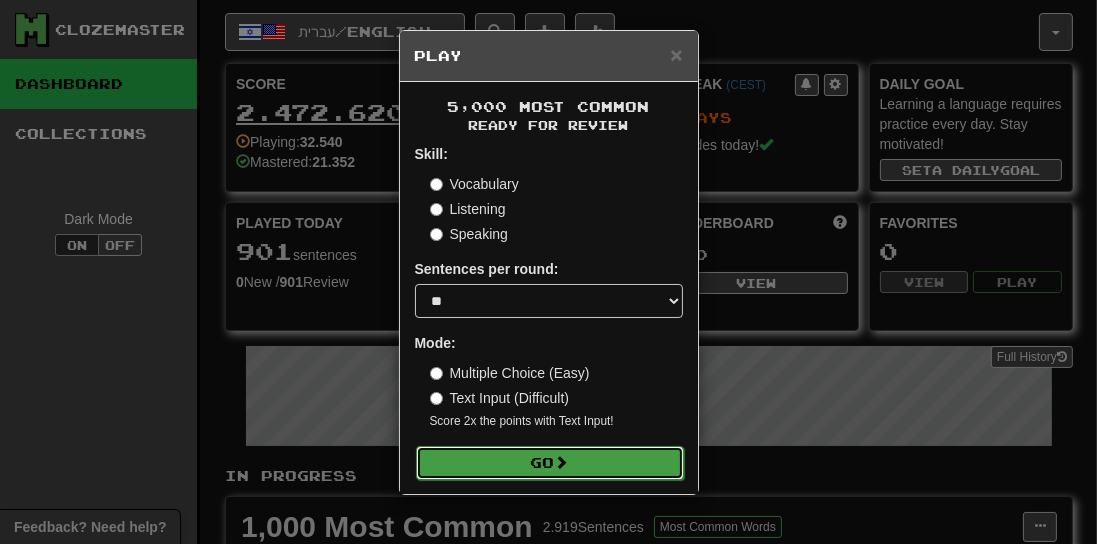 click on "Go" at bounding box center [550, 463] 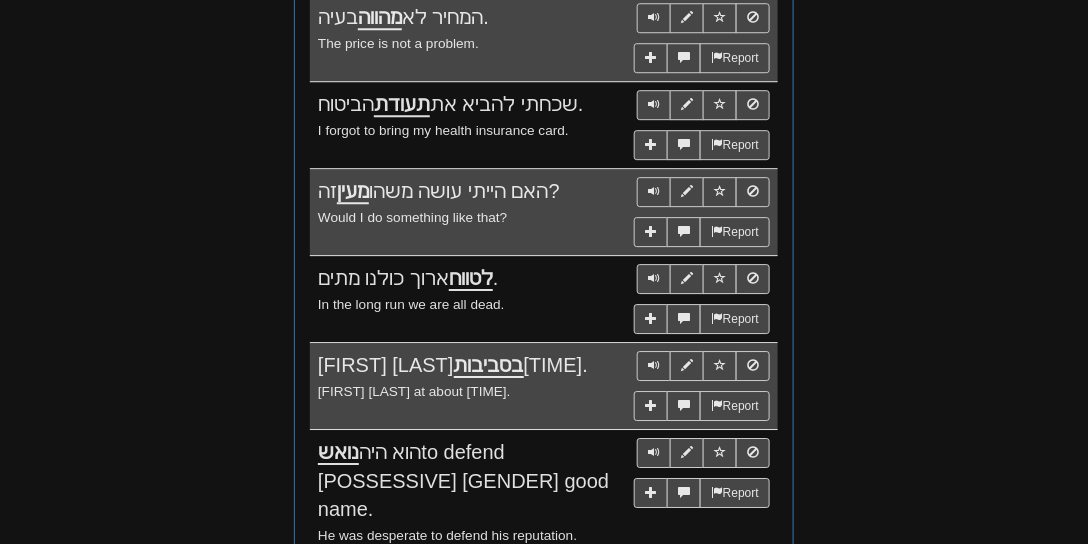 scroll, scrollTop: 1458, scrollLeft: 0, axis: vertical 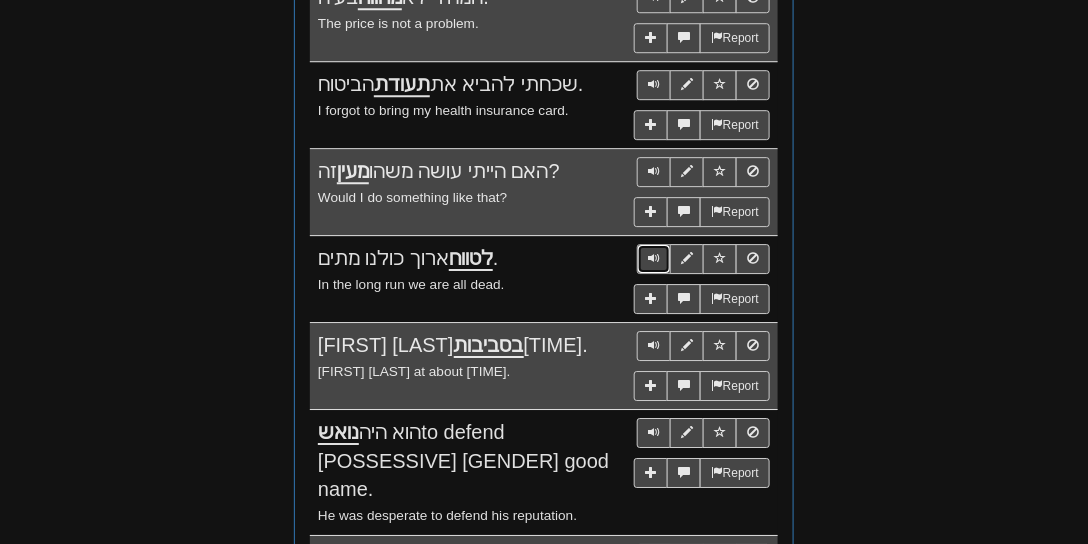 click at bounding box center (654, 259) 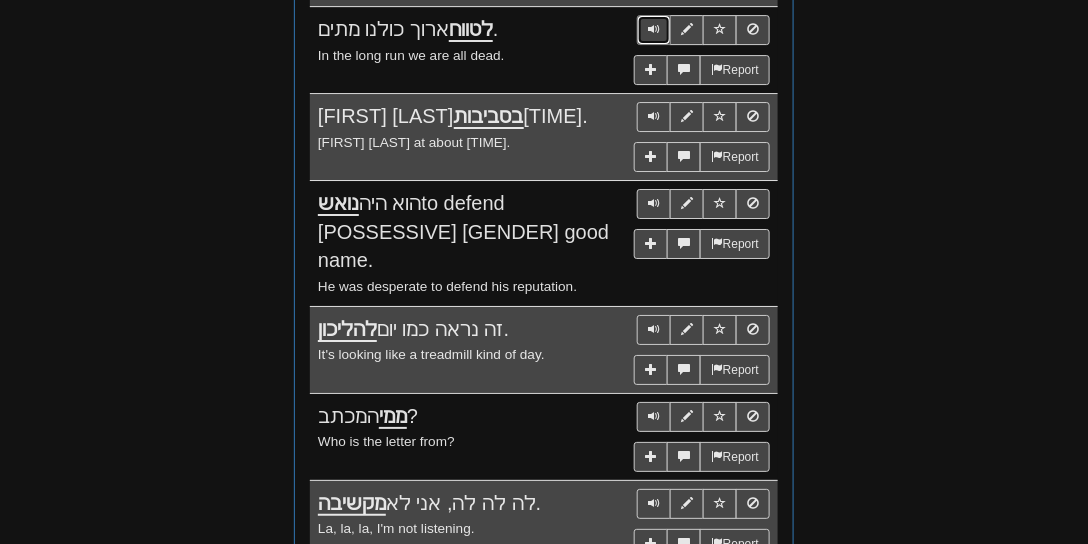 scroll, scrollTop: 1744, scrollLeft: 0, axis: vertical 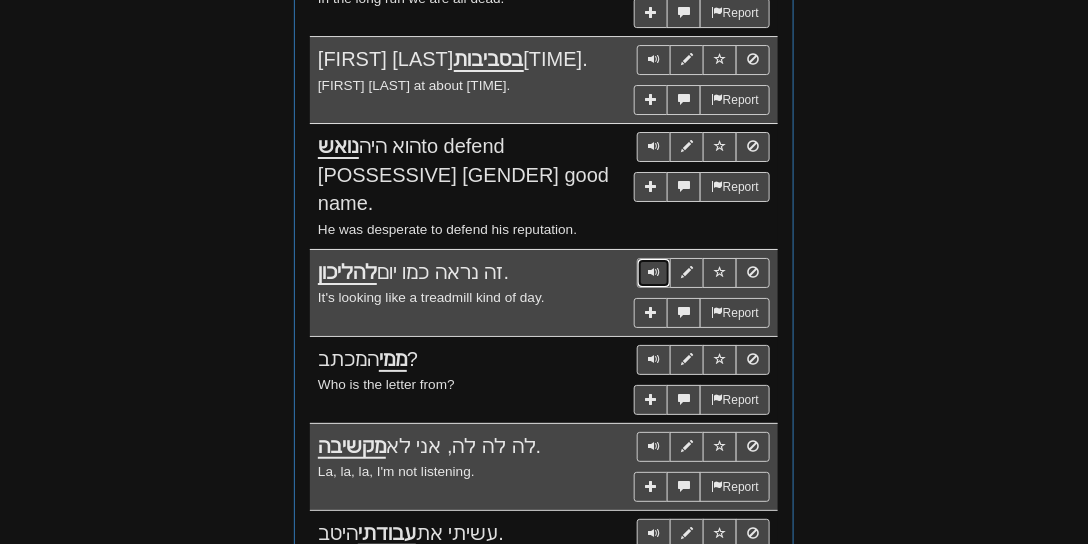 click at bounding box center [654, 272] 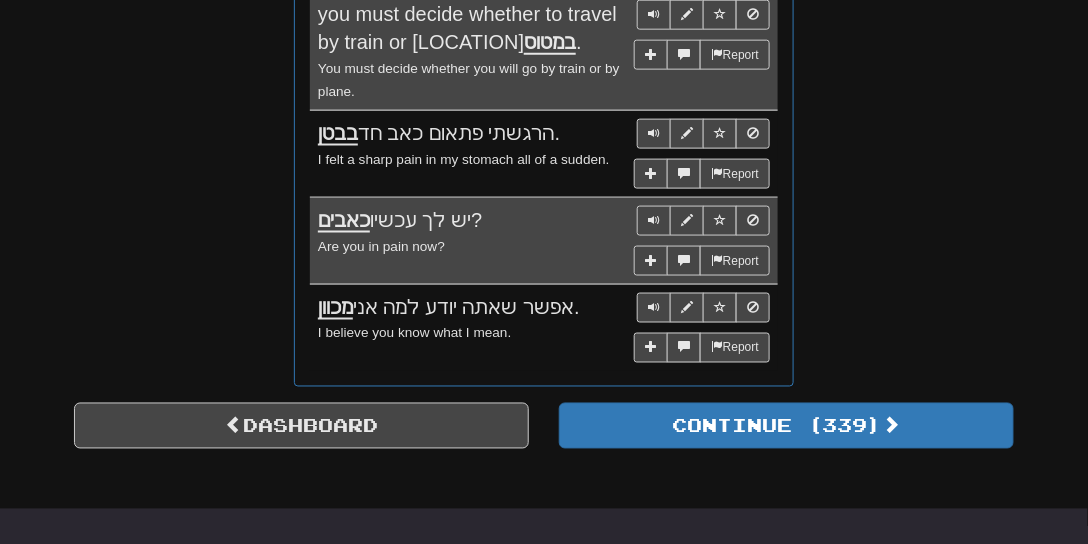 scroll, scrollTop: 2544, scrollLeft: 0, axis: vertical 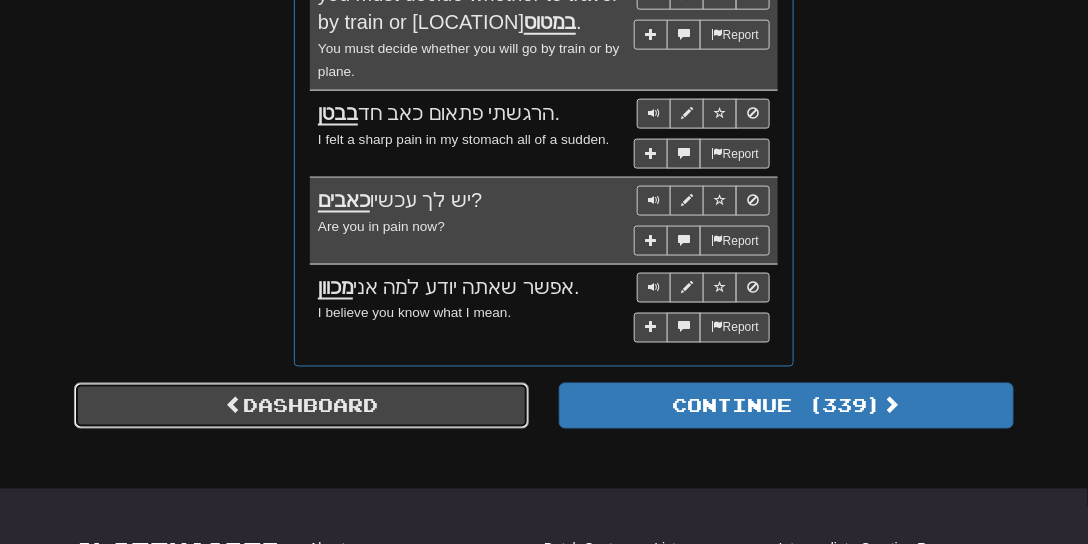 click on "Dashboard" at bounding box center [301, 406] 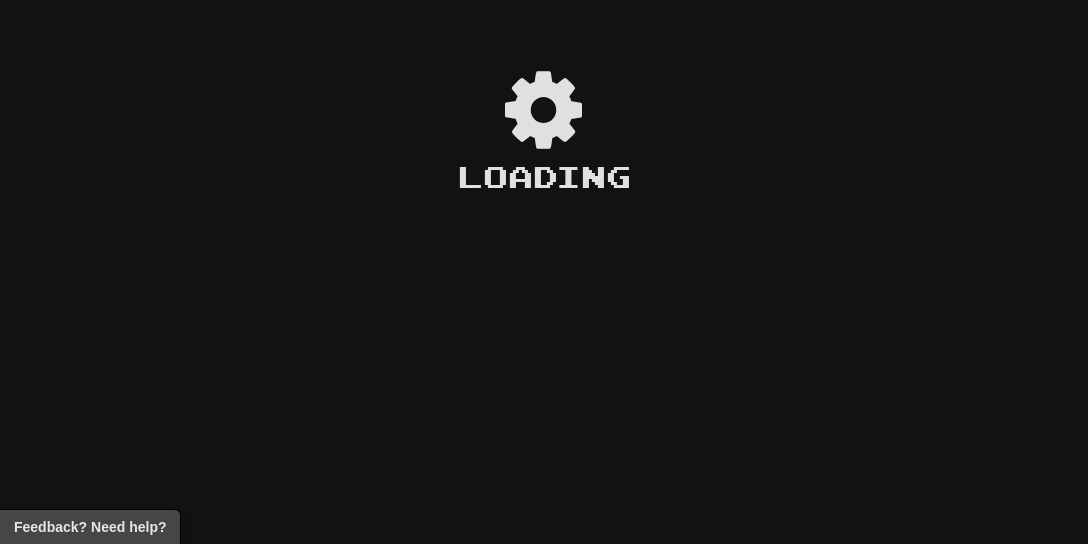 scroll, scrollTop: 0, scrollLeft: 0, axis: both 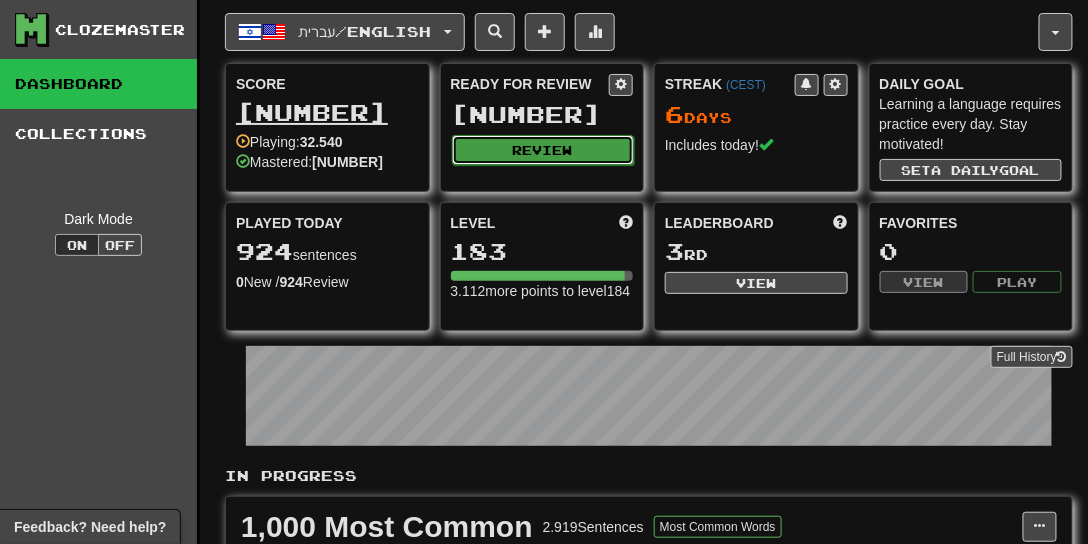 click on "Review" at bounding box center (543, 150) 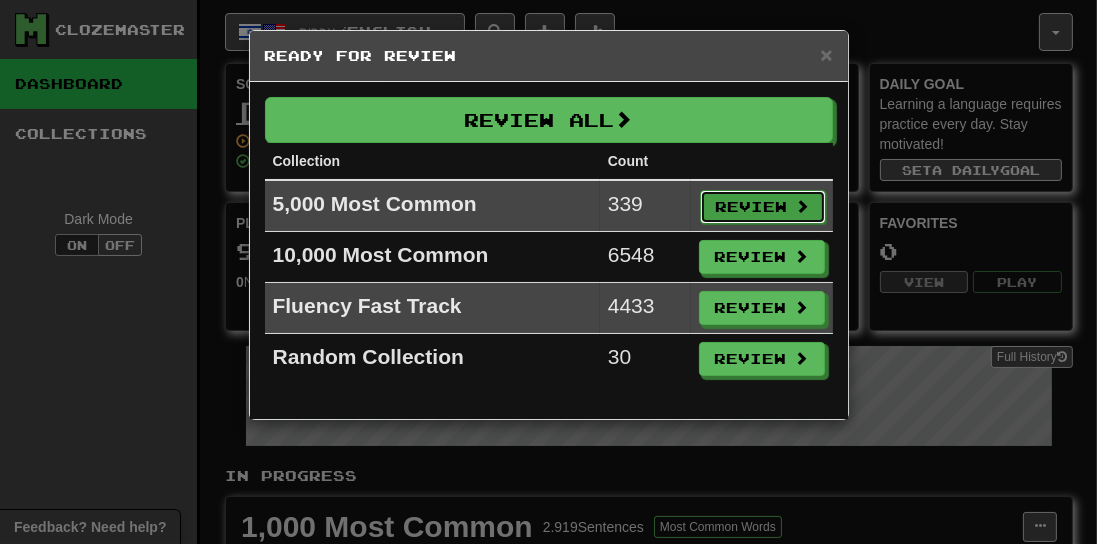click on "Review" at bounding box center (763, 207) 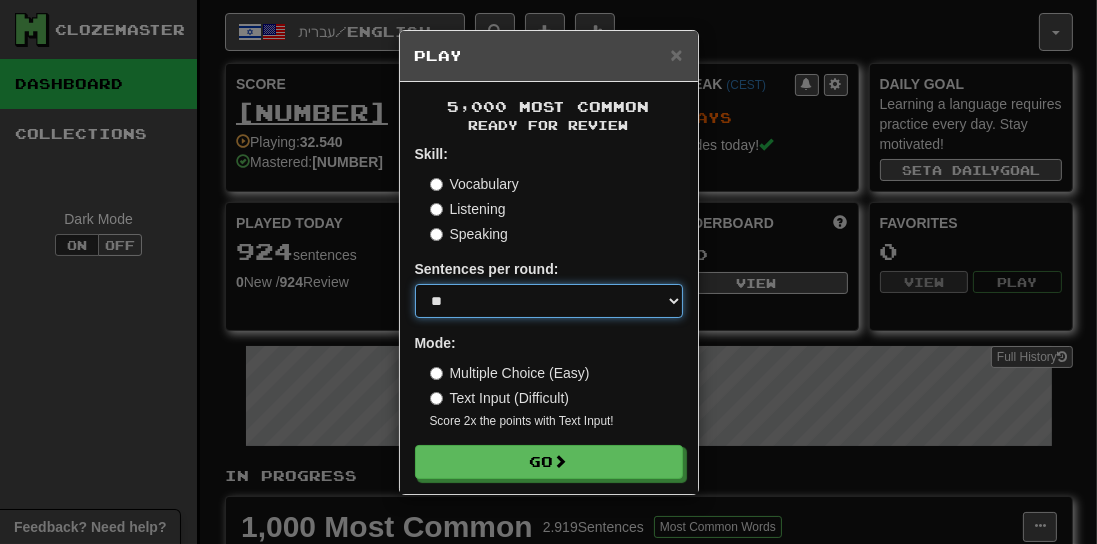 click on "* ** ** ** ** ** *** ********" at bounding box center [549, 301] 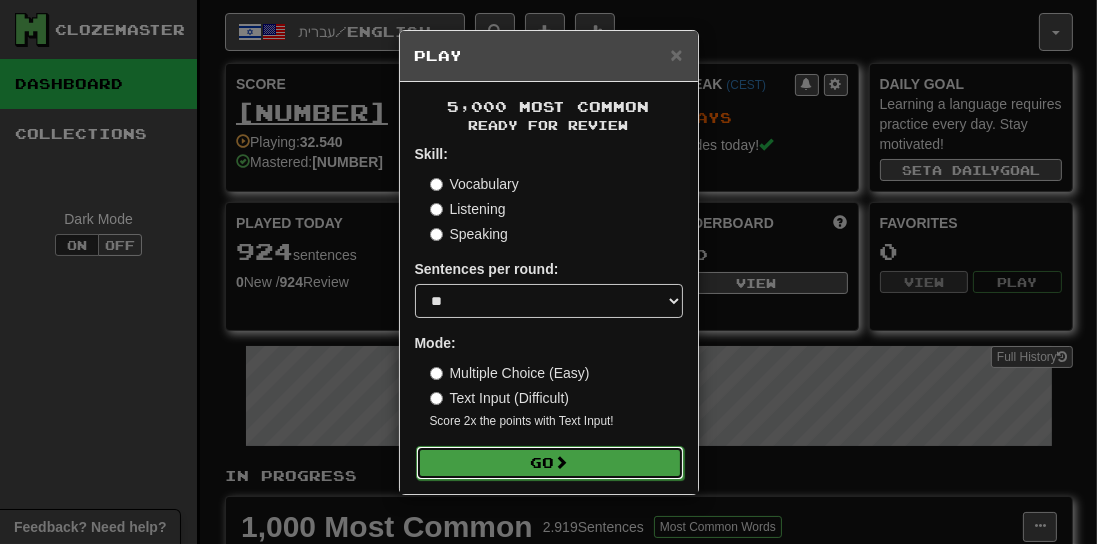 click on "Go" at bounding box center (550, 463) 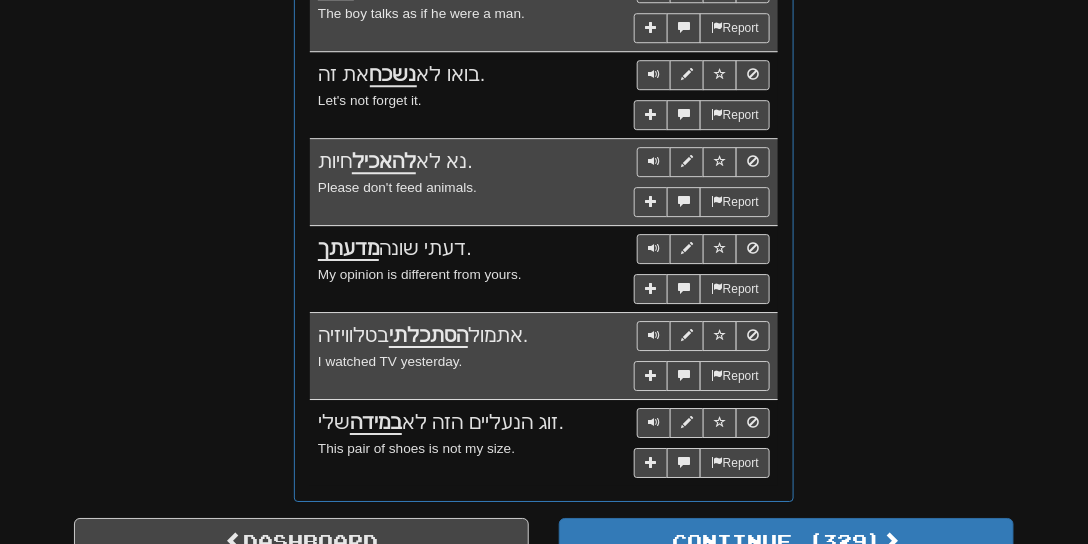 scroll, scrollTop: 1516, scrollLeft: 0, axis: vertical 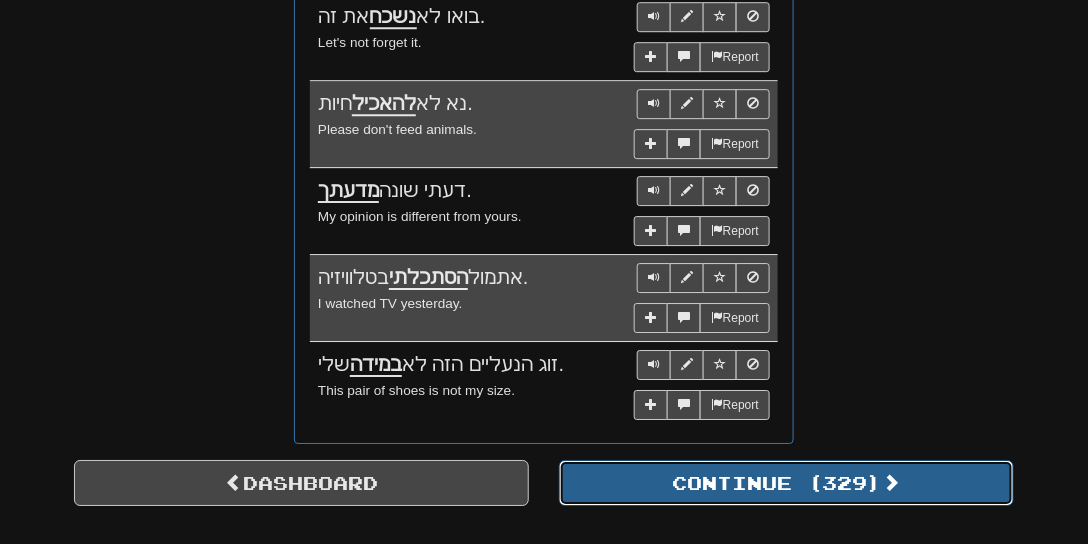 click on "Continue ( 329 )" at bounding box center [786, 483] 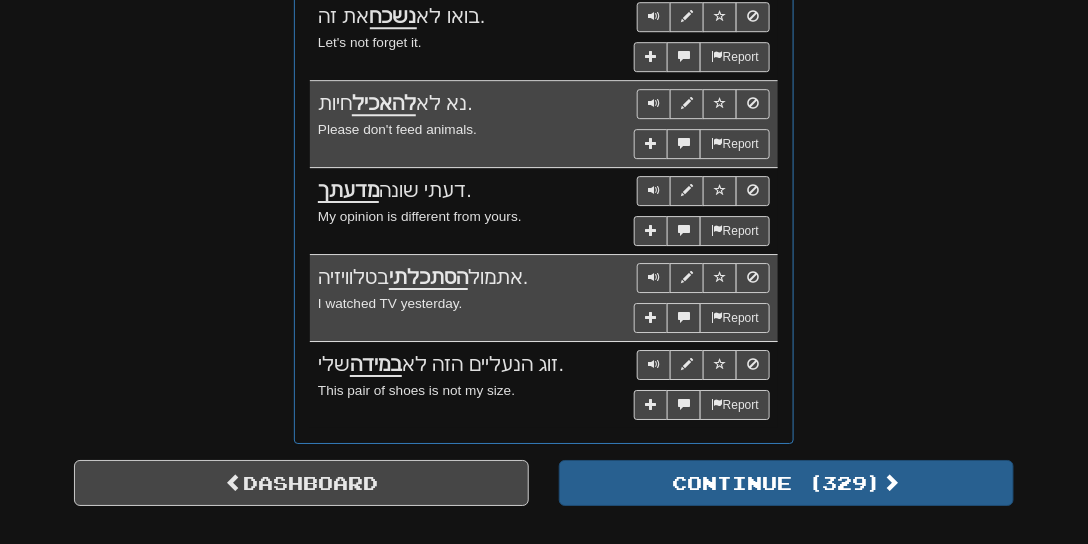 click on "Clozemaster
About
Affiliate Disclaimer
Affiliate Program
Blog
Community Guidelines
Contact
Docs
FAQ
Forum
Languages
Privacy
Teaching
Terms
Translations
Dutch Sentences Lists
French Sentences Lists
German Sentences Lists
Hindi Sentences Lists
Indonesian Sentences Lists
Italian Sentences Lists
Japanese Sentences Lists
Korean Sentences Lists
Lithuanian Sentences Lists
Mandarin Chinese Sentences Lists
Persian Farsi Sentences Lists
Portuguese Sentences Lists
Romanian Sentences Lists
Russian Sentences Lists
Serbian Sentences Lists
Spanish Sentences Lists
Swedish Sentences Lists
Thai Sentences Lists
Turkish Sentences Lists
Ukrainian Sentences Lists
Welsh Sentences Lists
Intermediate Croatian Resources
Intermediate Dutch Resources
Intermediate French Resources
Intermediate German Resources
Intermediate Hindi Resources
Intermediate Italian Resources
Intermediate Japanese Resources" at bounding box center (544, 896) 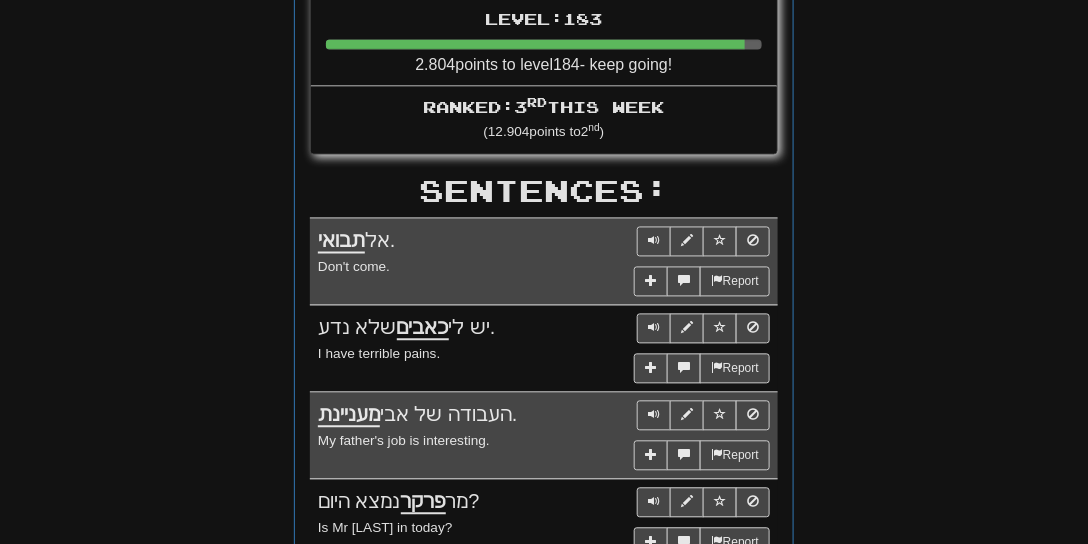 scroll, scrollTop: 857, scrollLeft: 0, axis: vertical 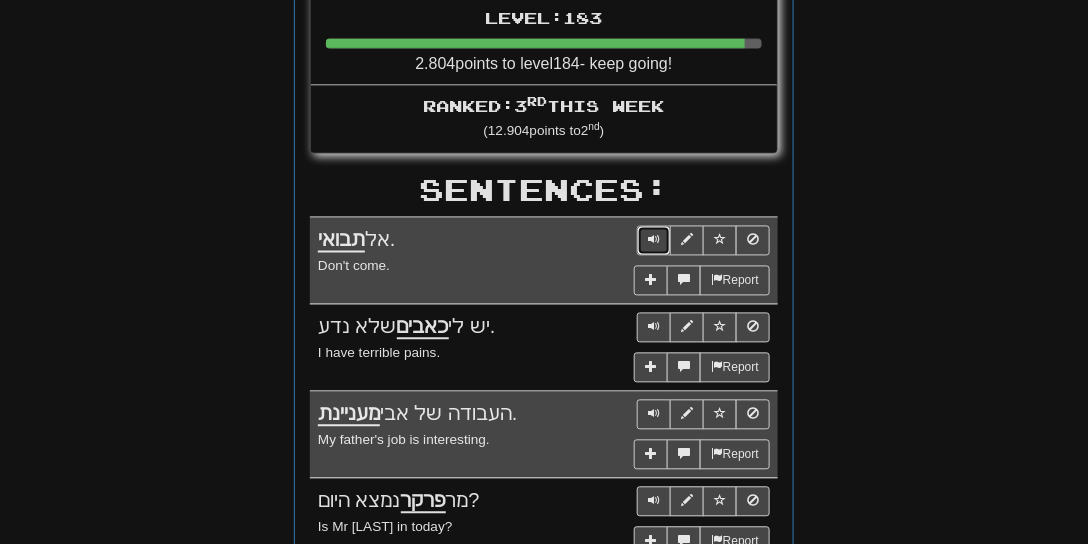 click at bounding box center (654, 241) 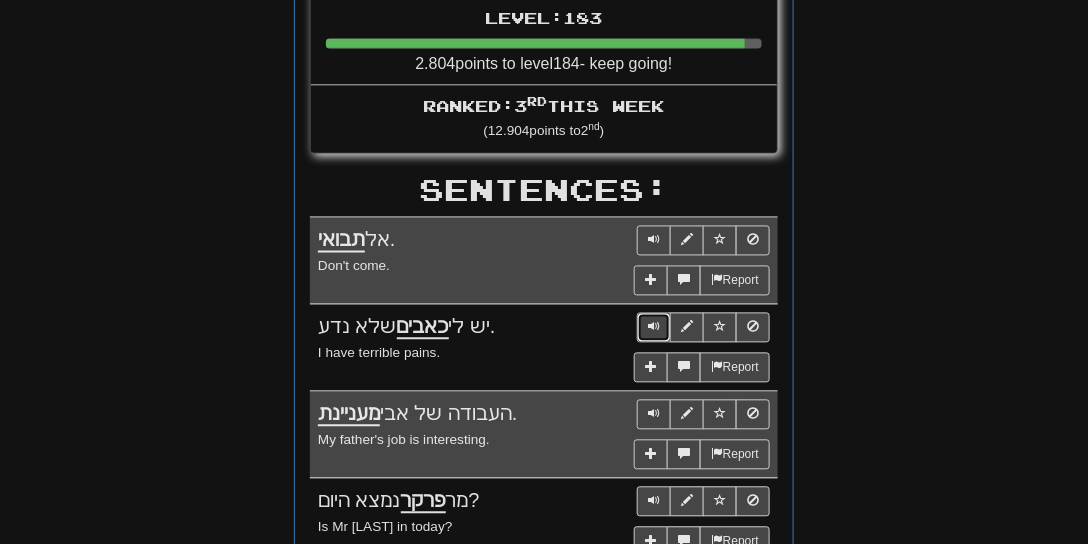 click at bounding box center [654, 327] 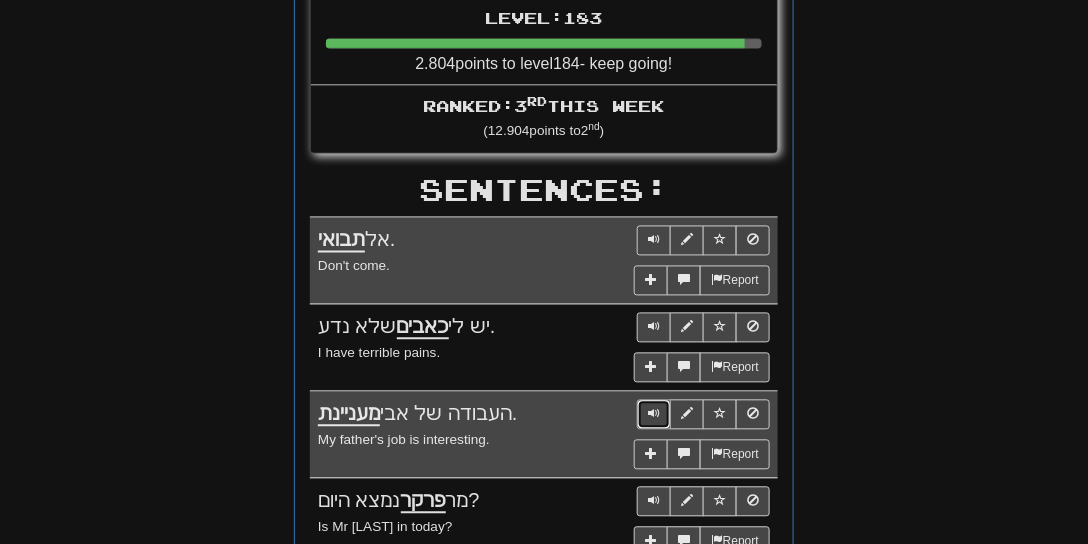 click at bounding box center (654, 415) 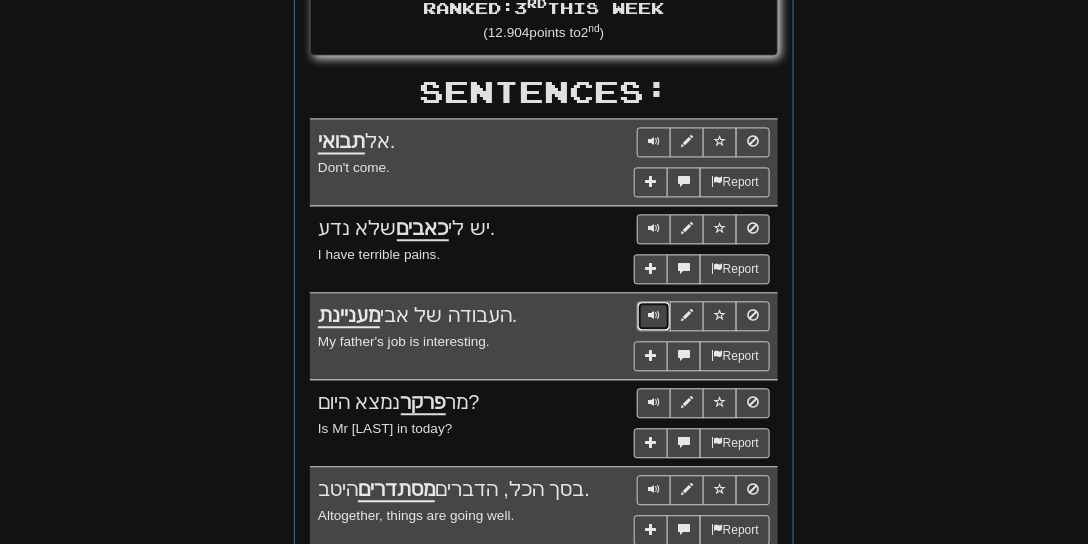 scroll, scrollTop: 971, scrollLeft: 0, axis: vertical 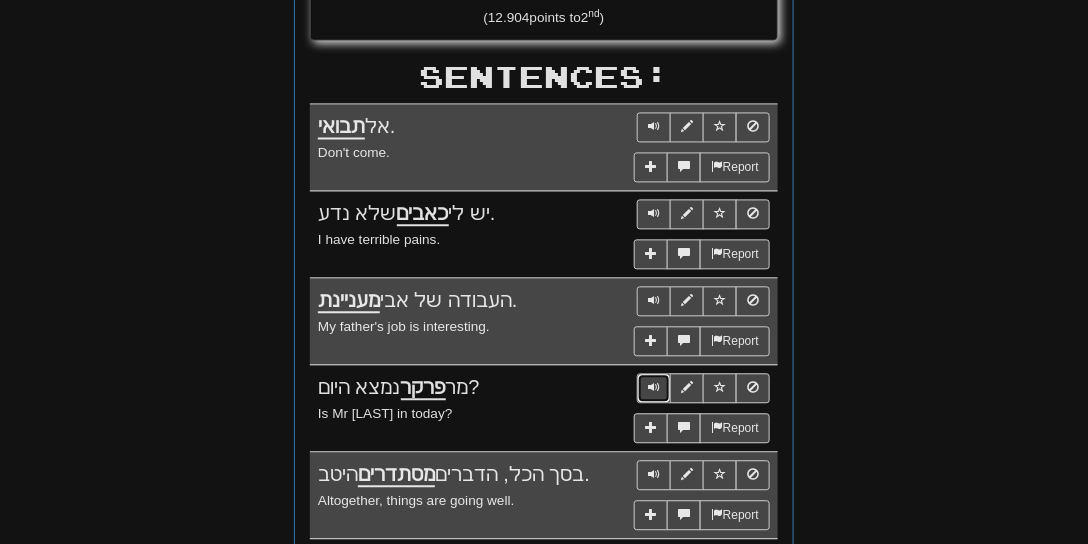 click at bounding box center (654, 387) 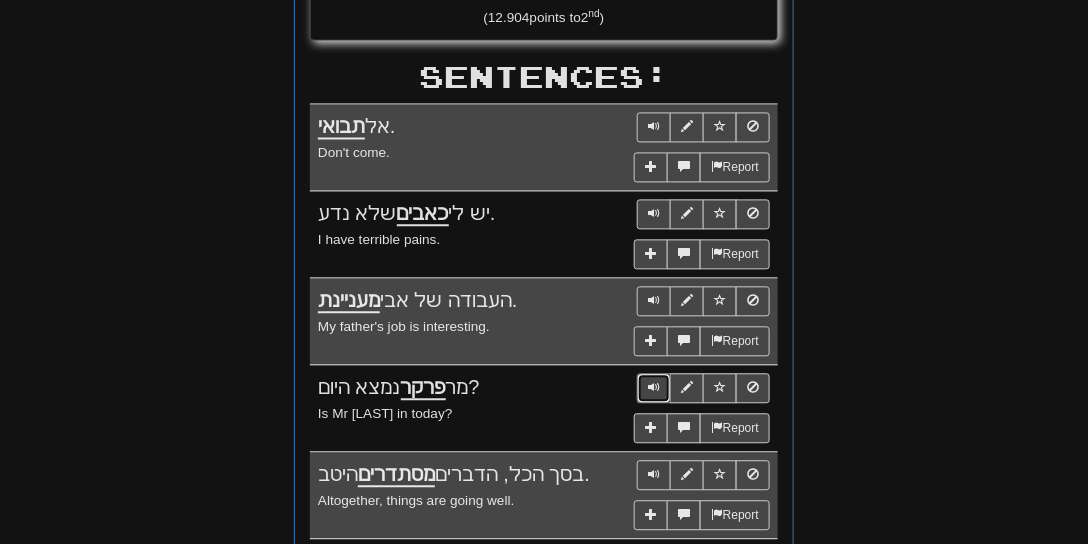 scroll, scrollTop: 1028, scrollLeft: 0, axis: vertical 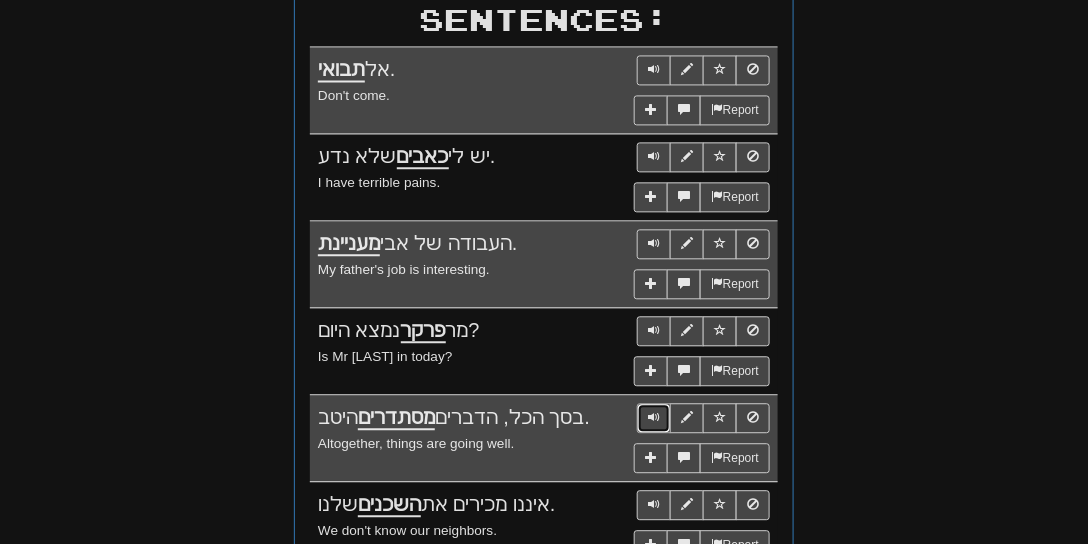 click at bounding box center [654, 417] 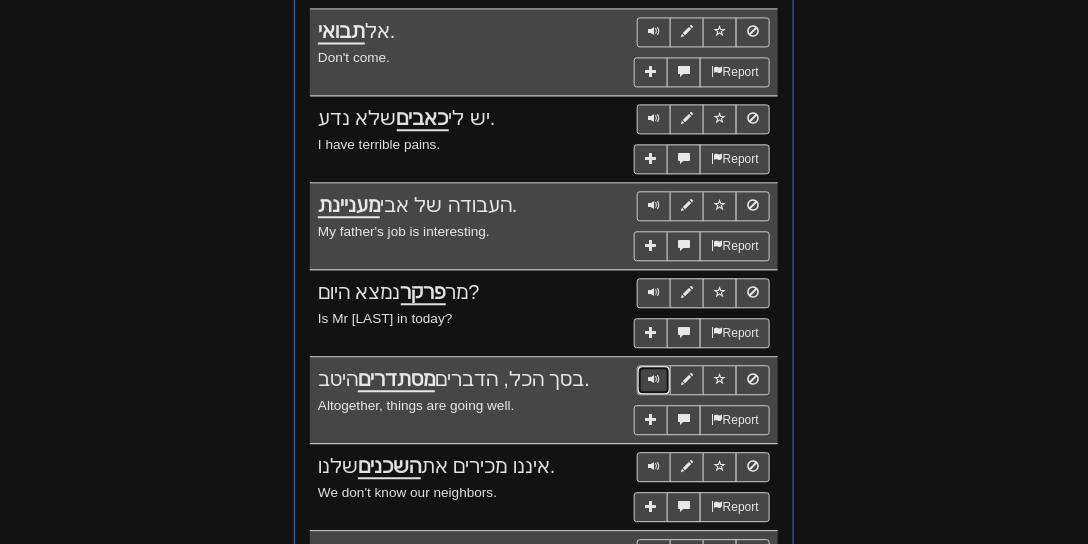 scroll, scrollTop: 1085, scrollLeft: 0, axis: vertical 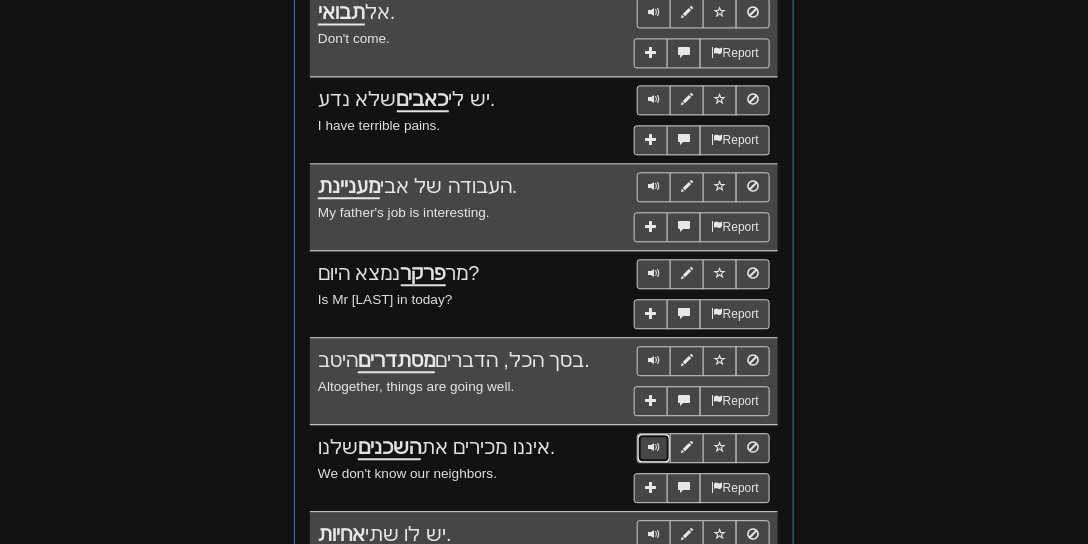 click at bounding box center (654, 447) 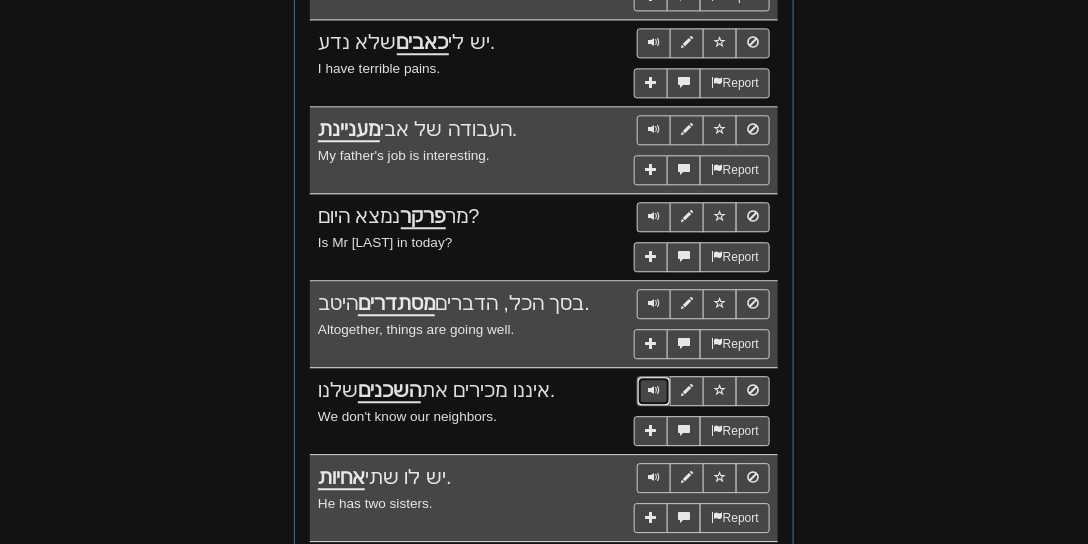 scroll, scrollTop: 1200, scrollLeft: 0, axis: vertical 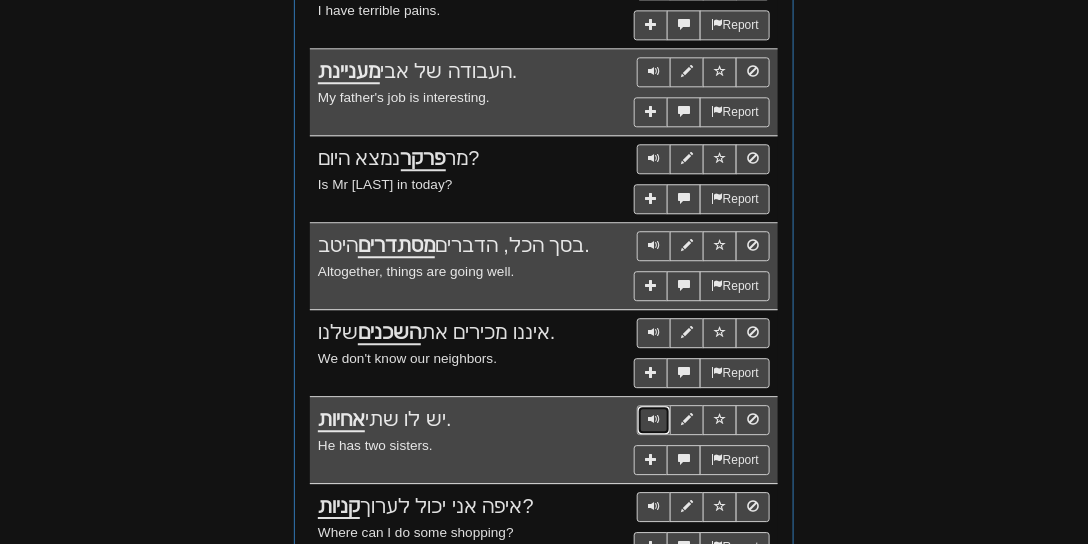 click at bounding box center (654, 419) 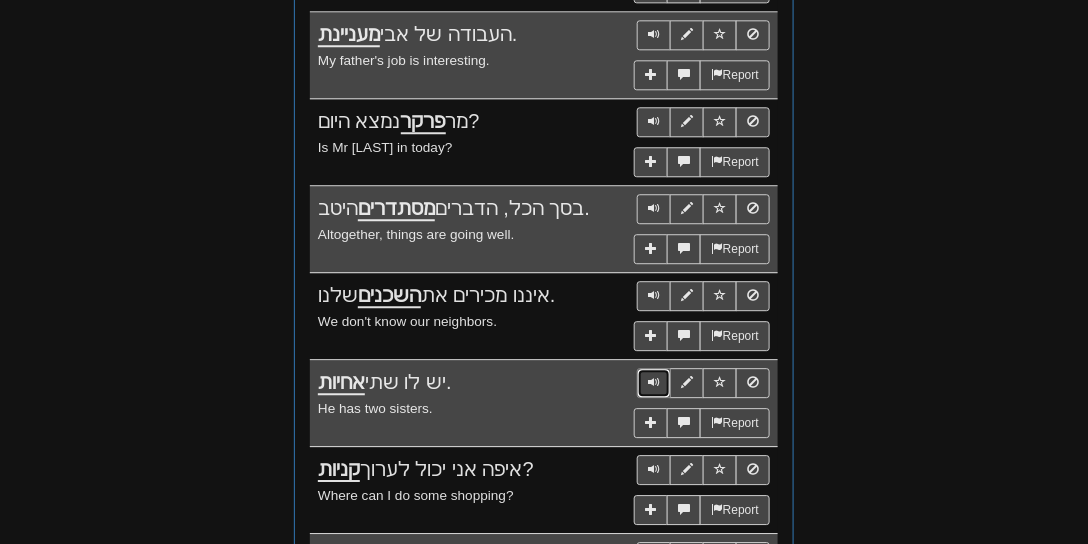 scroll, scrollTop: 1257, scrollLeft: 0, axis: vertical 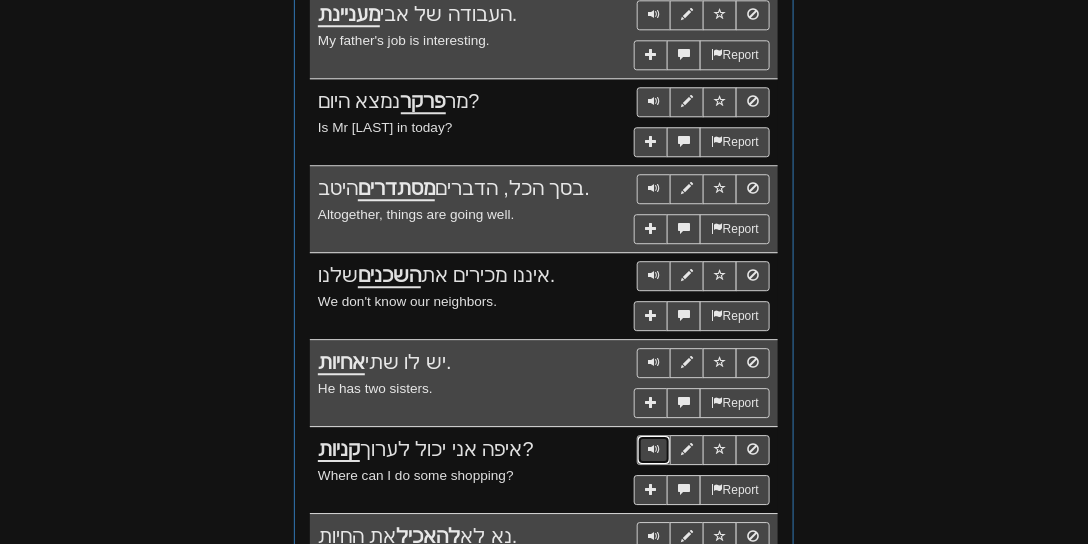 click at bounding box center [654, 449] 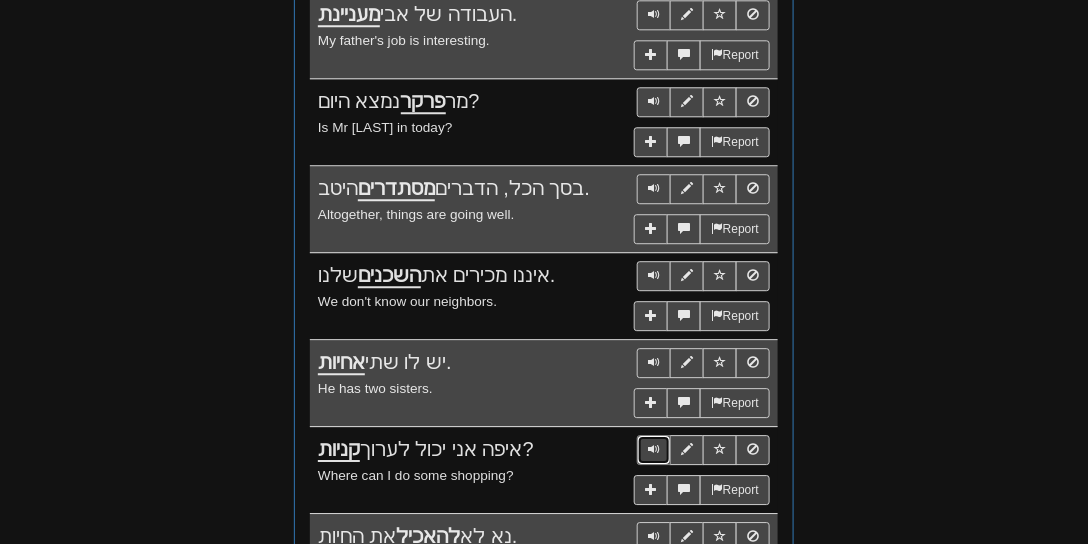 scroll, scrollTop: 1314, scrollLeft: 0, axis: vertical 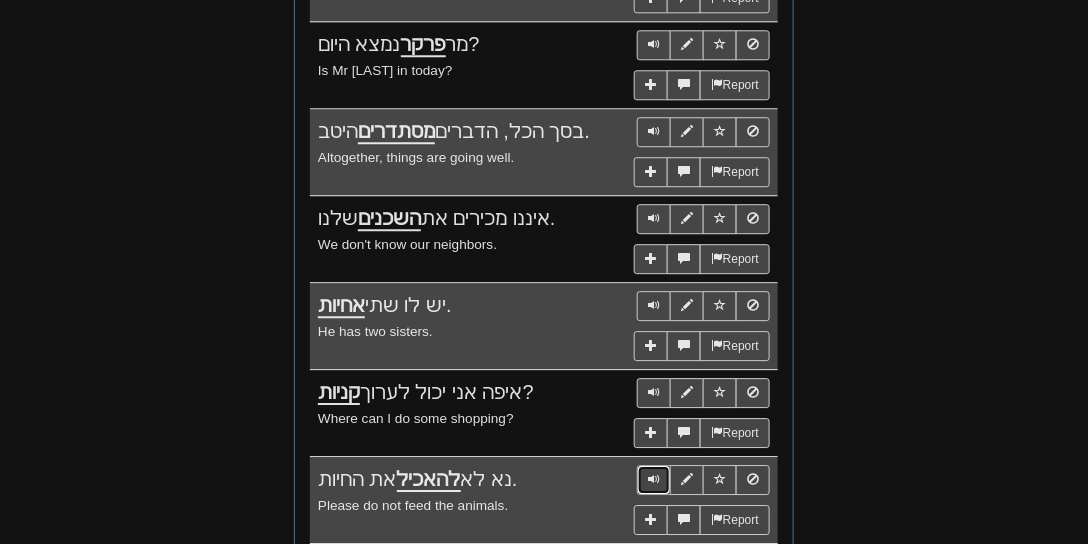 click at bounding box center (654, 479) 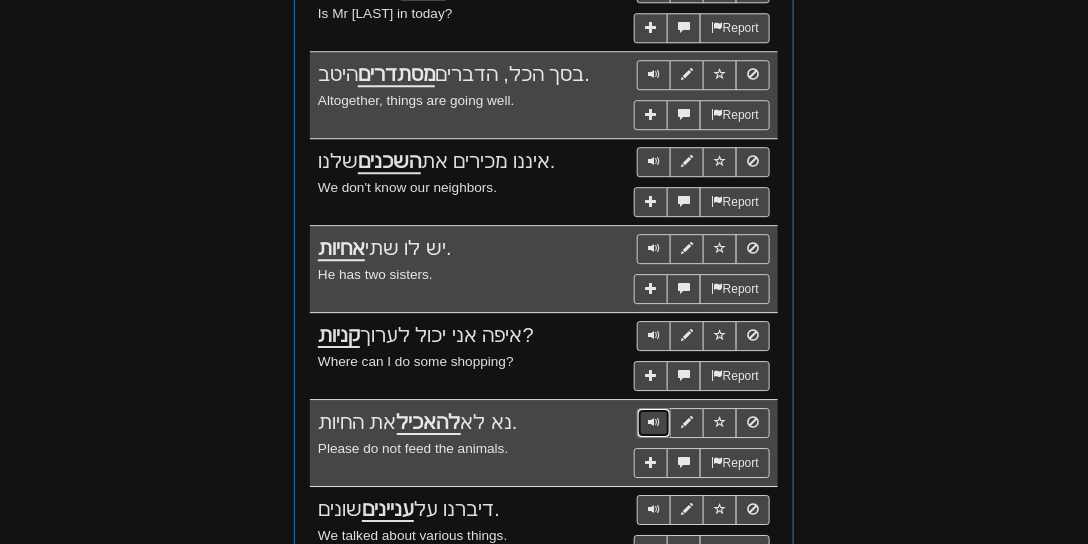 scroll, scrollTop: 1428, scrollLeft: 0, axis: vertical 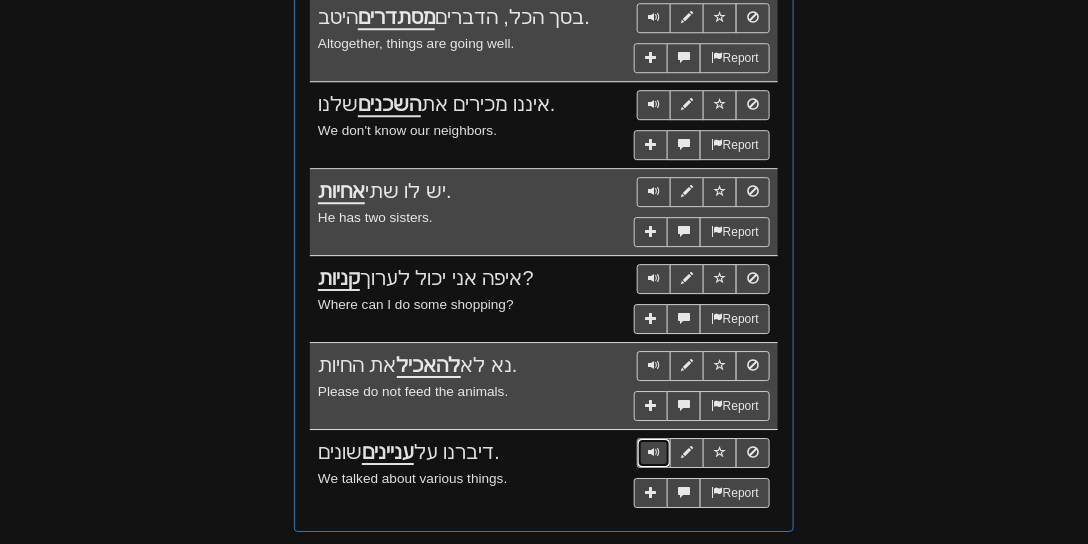 click at bounding box center (654, 453) 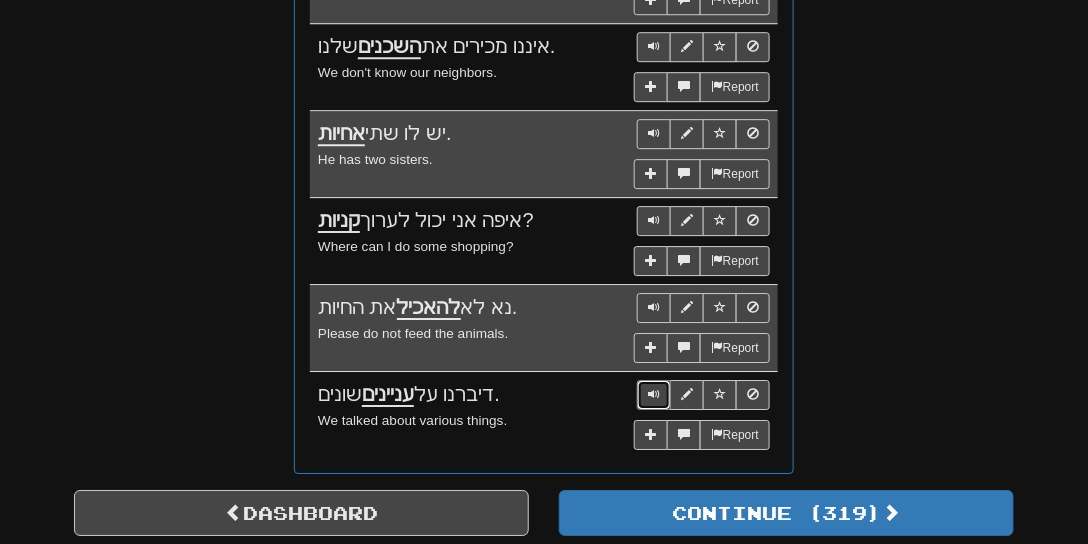 scroll, scrollTop: 1542, scrollLeft: 0, axis: vertical 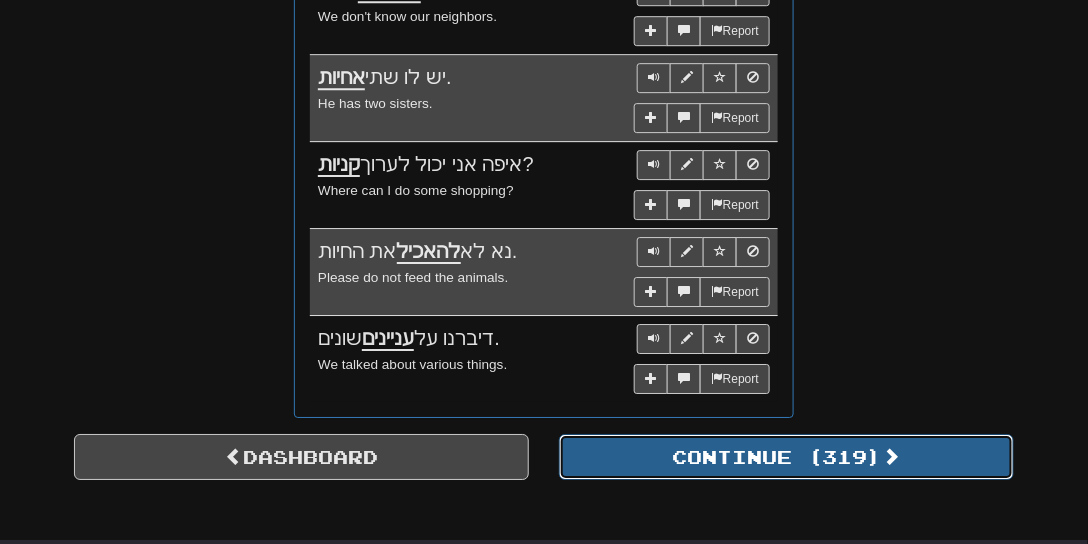 click on "Continue ( 319 )" at bounding box center [786, 457] 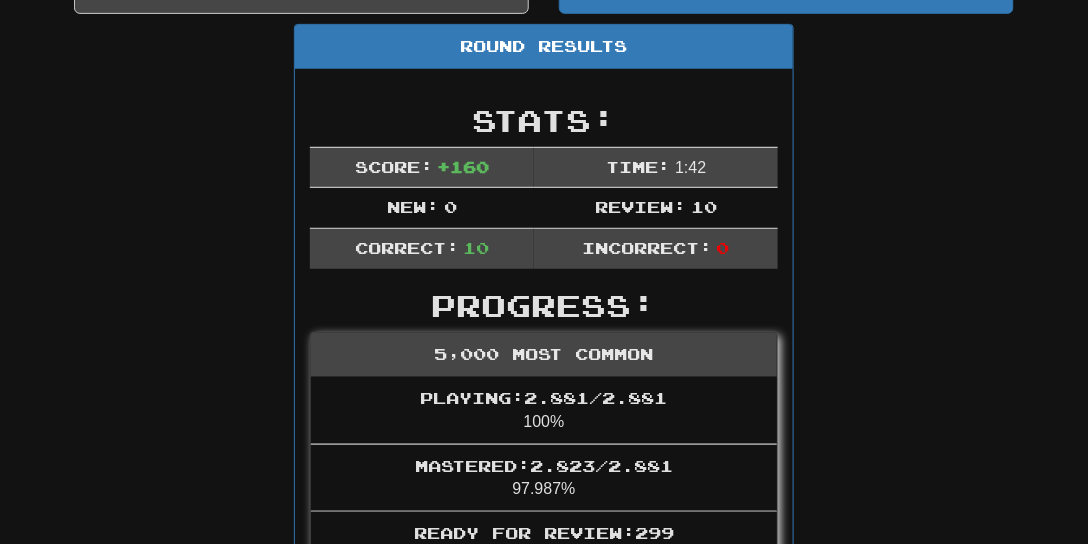 scroll, scrollTop: 258, scrollLeft: 0, axis: vertical 